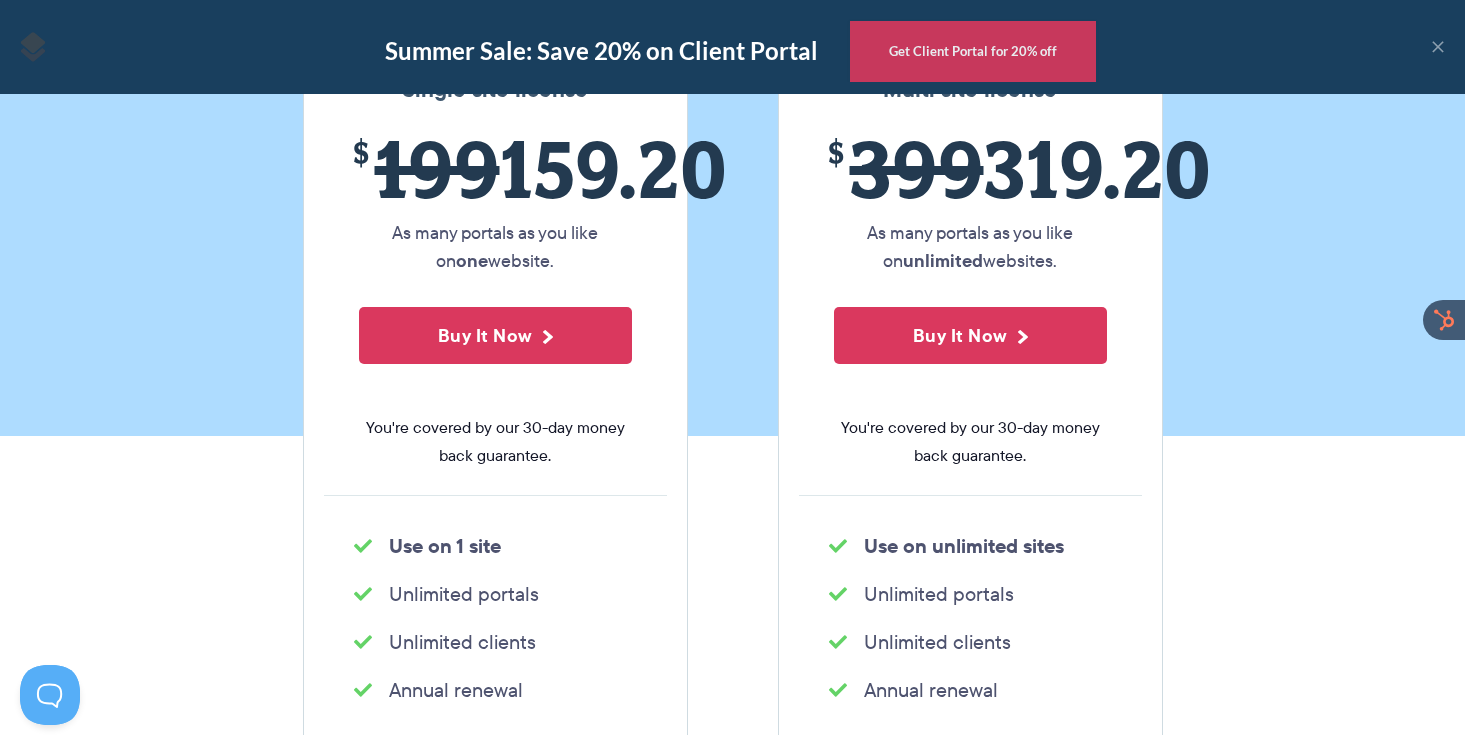 scroll, scrollTop: 540, scrollLeft: 0, axis: vertical 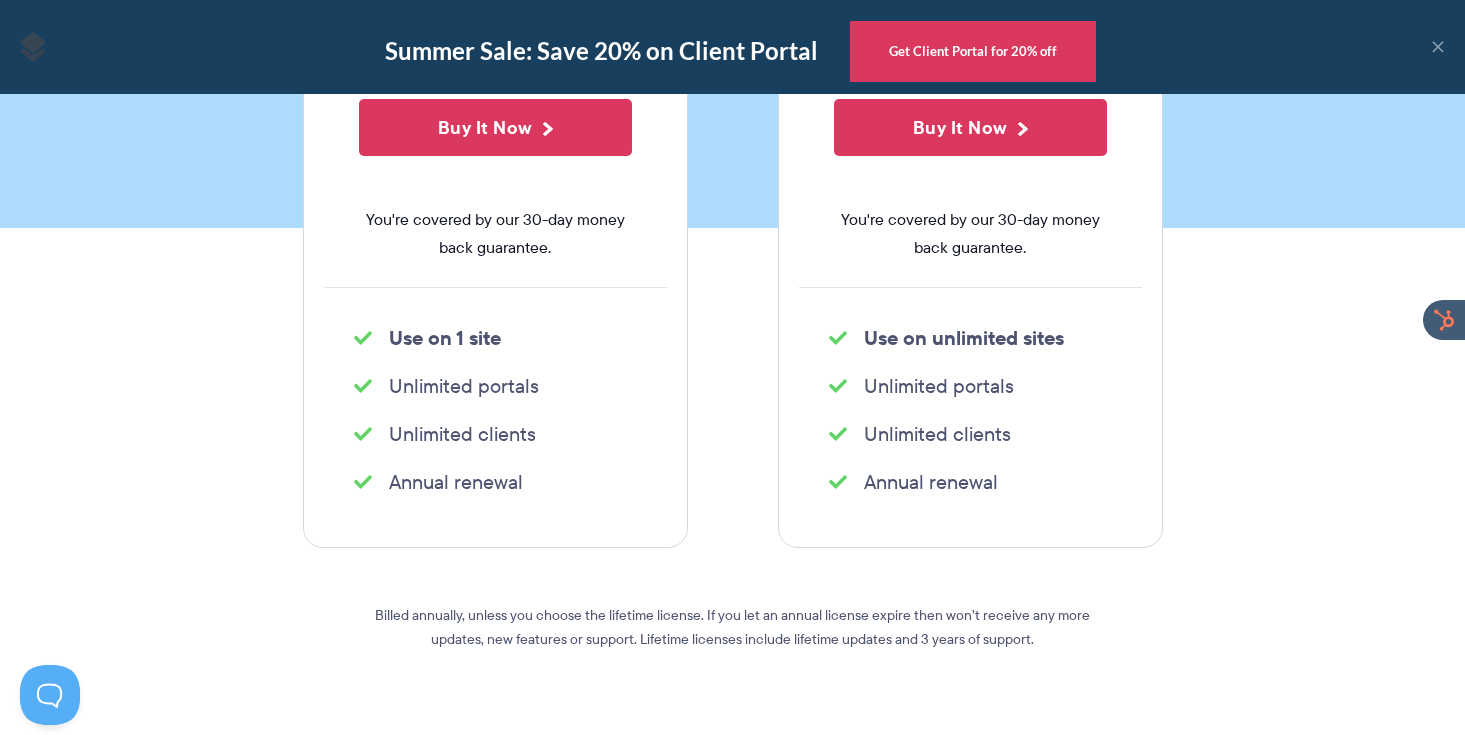 click on "Get Client Portal for 20% off" at bounding box center (973, 51) 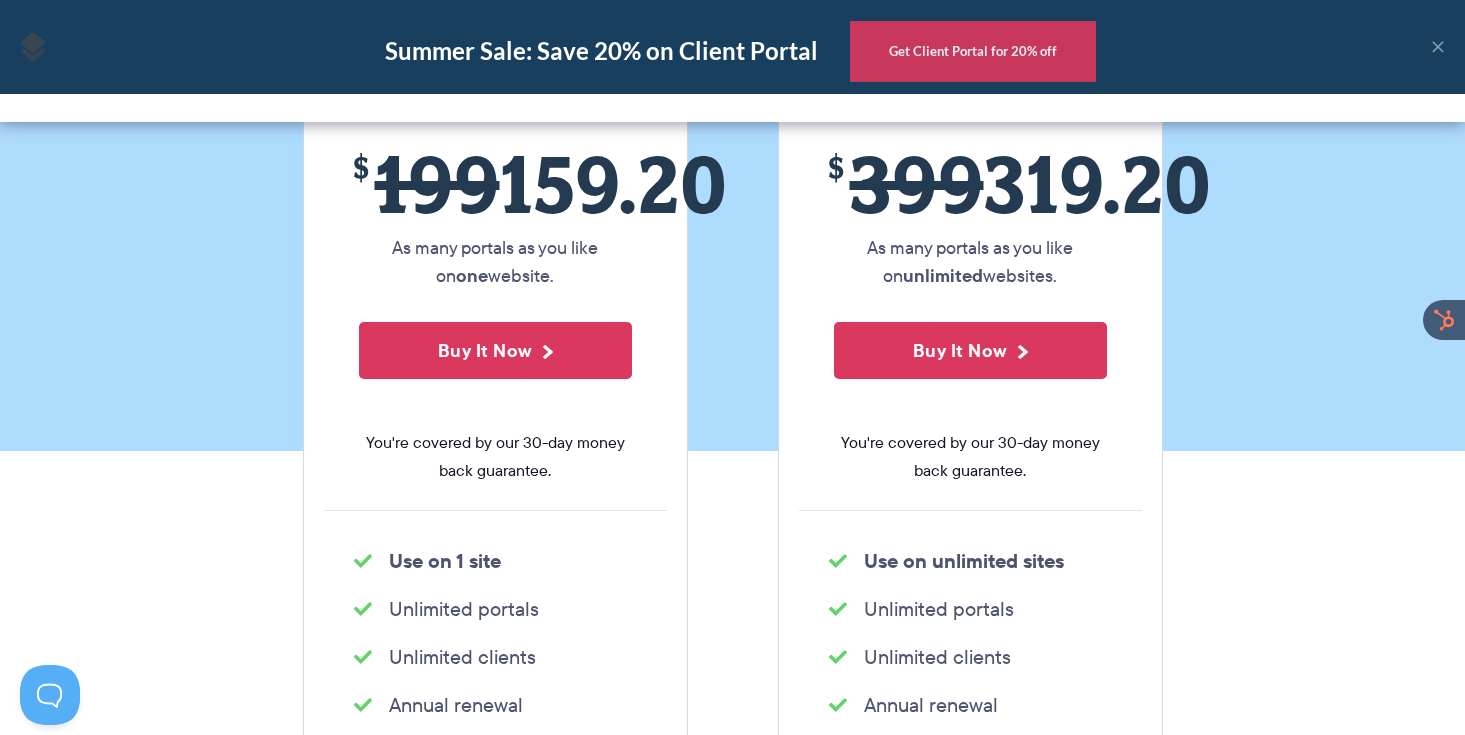 scroll, scrollTop: 0, scrollLeft: 0, axis: both 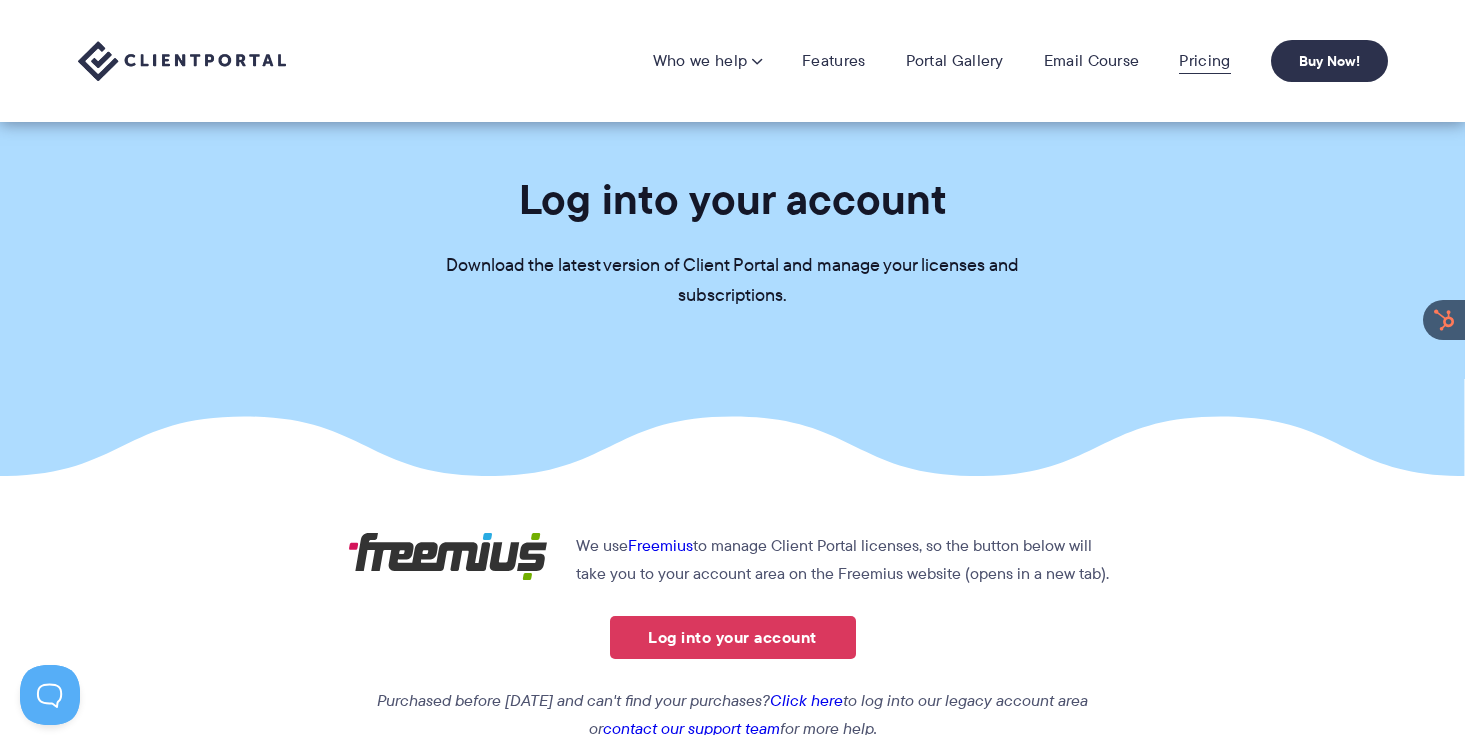 click on "Pricing" at bounding box center (1204, 61) 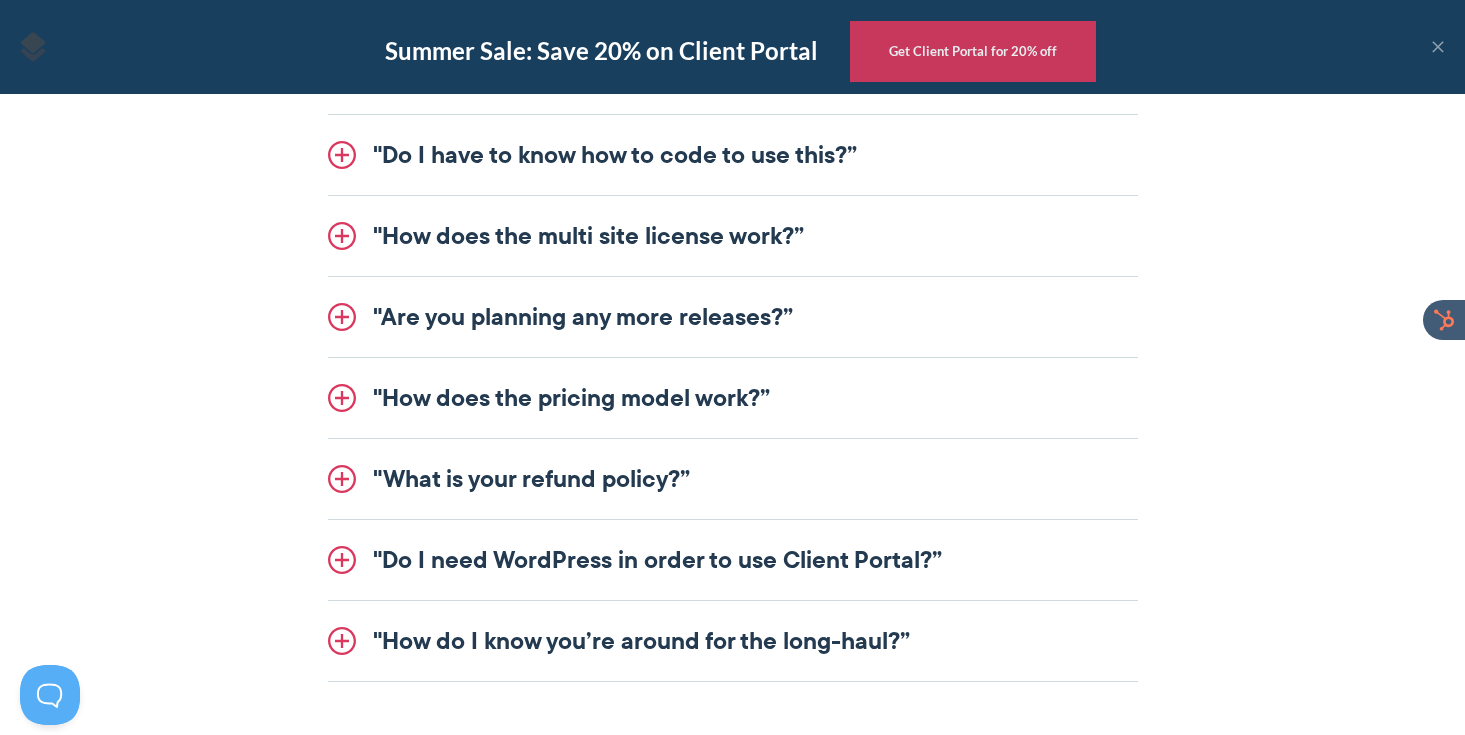 scroll, scrollTop: 2728, scrollLeft: 0, axis: vertical 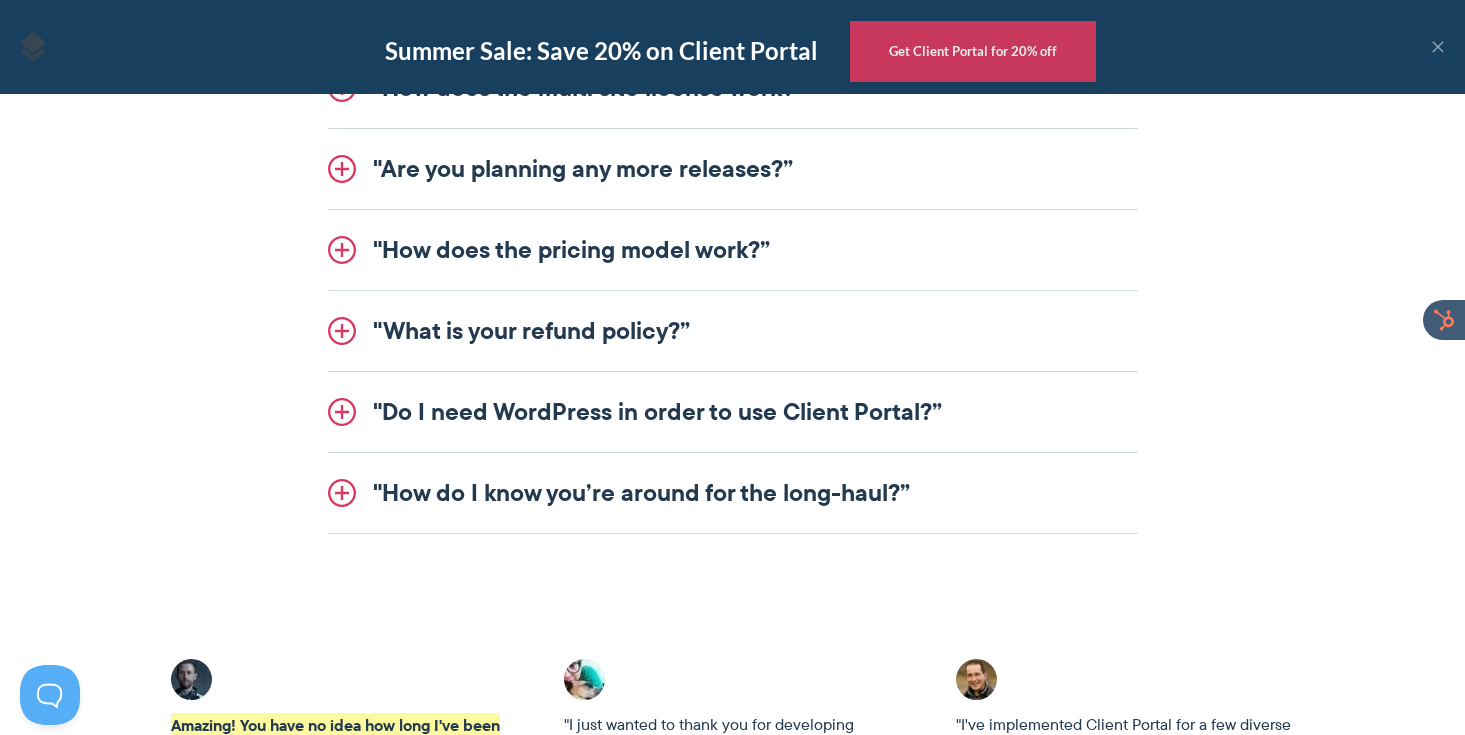 click on ""How does the pricing model work?”" at bounding box center [733, 250] 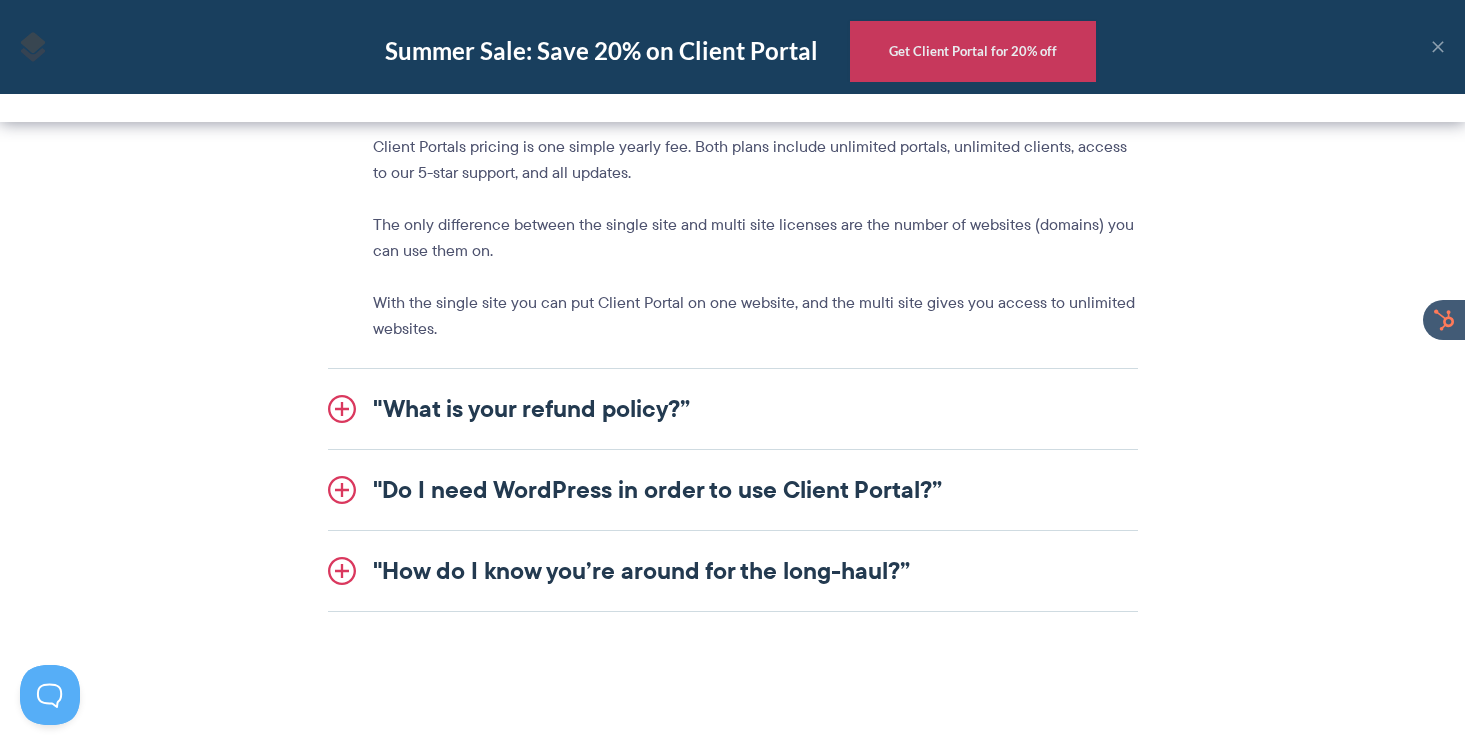 scroll, scrollTop: 2649, scrollLeft: 0, axis: vertical 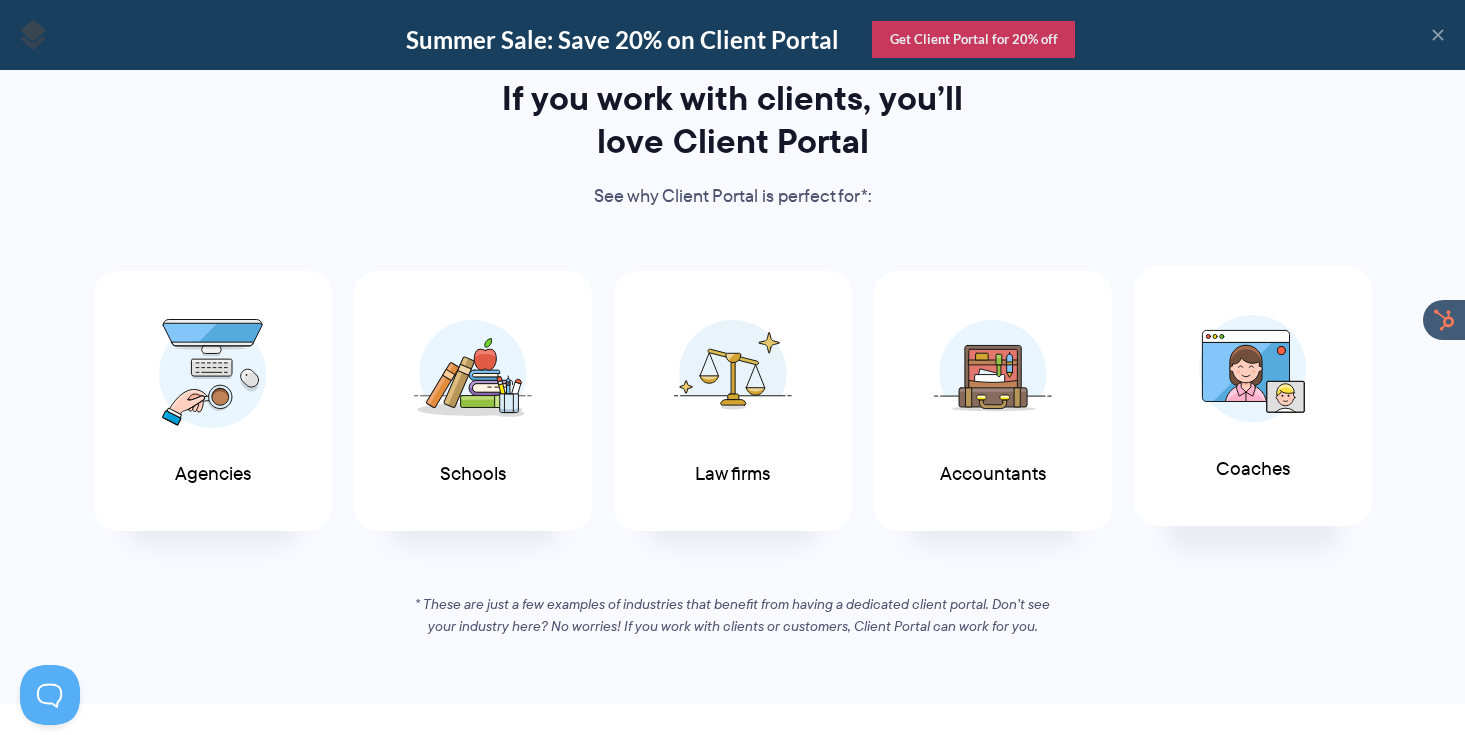 click at bounding box center (1253, 369) 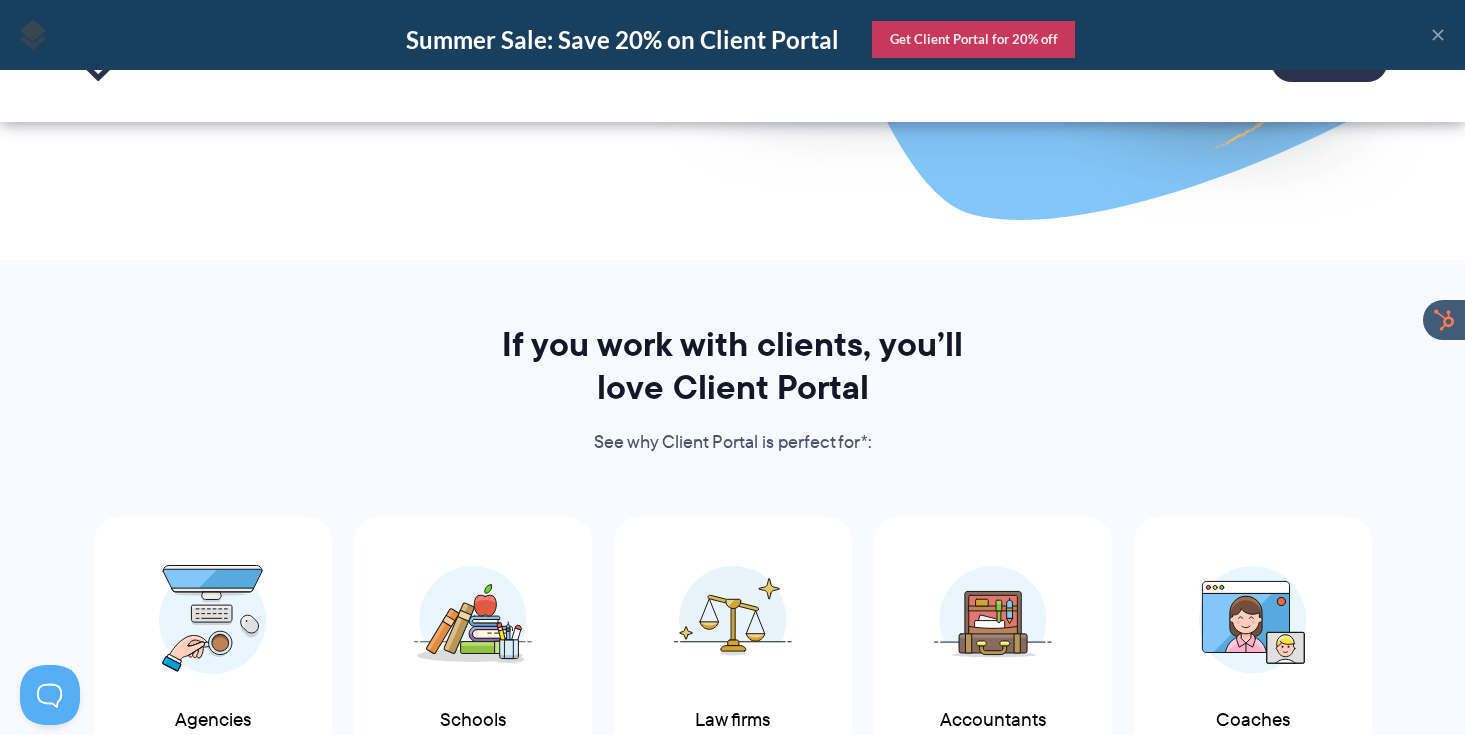 scroll, scrollTop: 674, scrollLeft: 0, axis: vertical 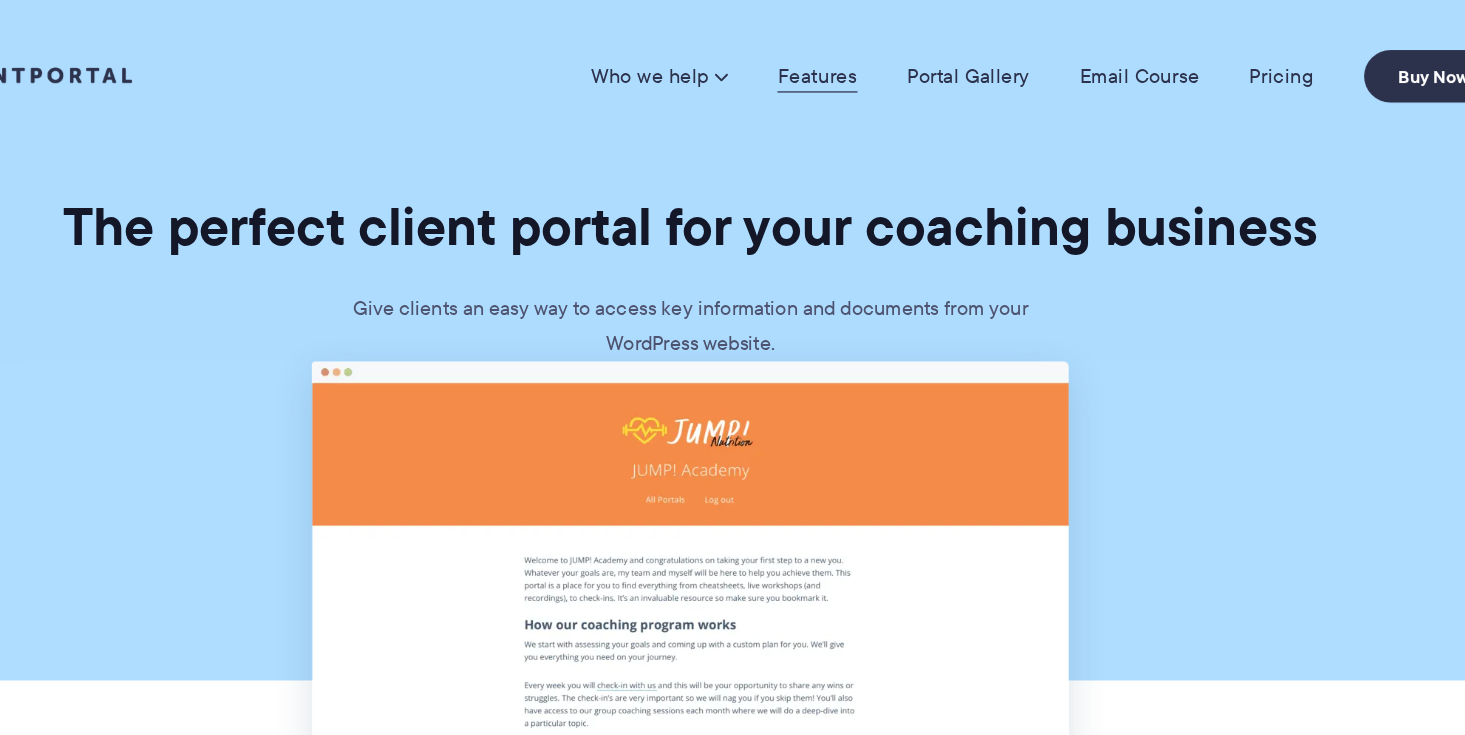 click on "Features" at bounding box center [833, 61] 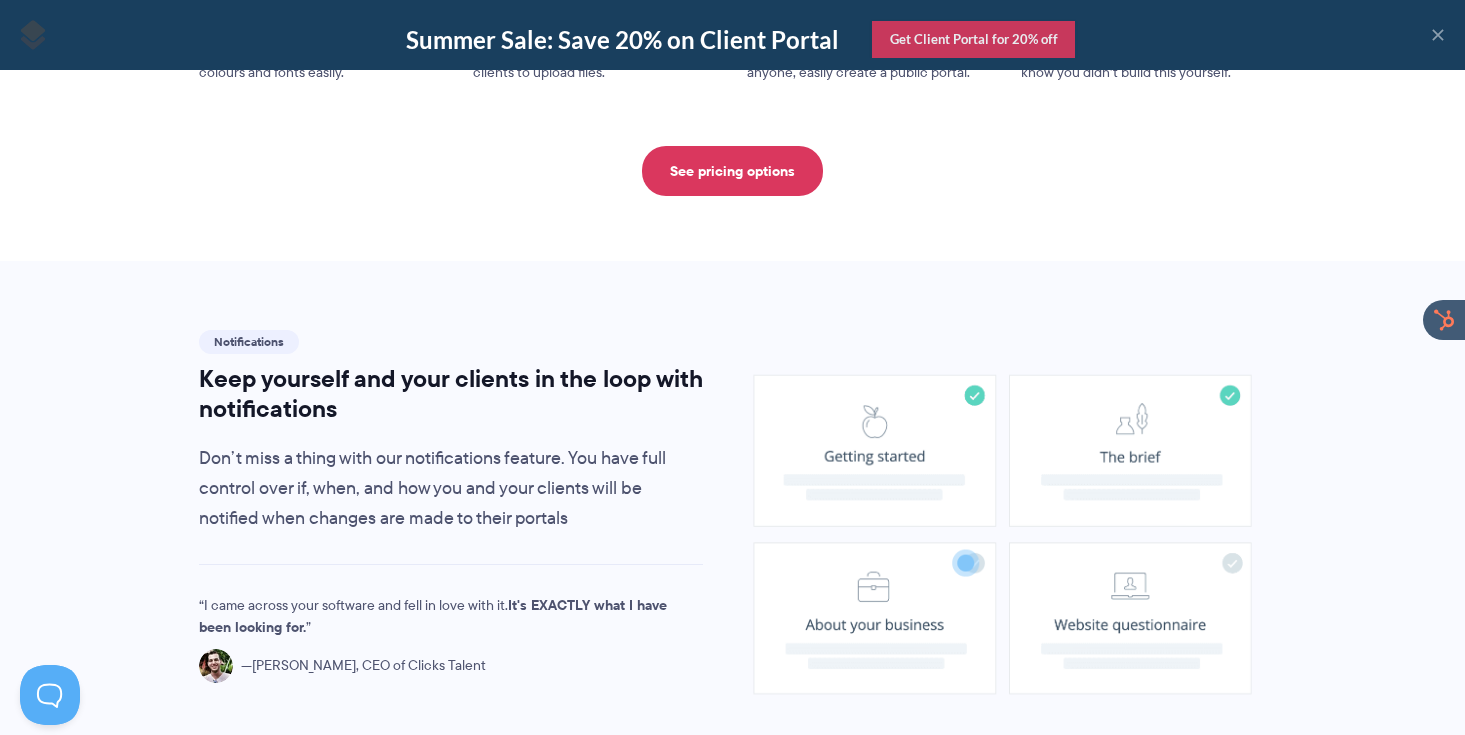 scroll, scrollTop: 1202, scrollLeft: 0, axis: vertical 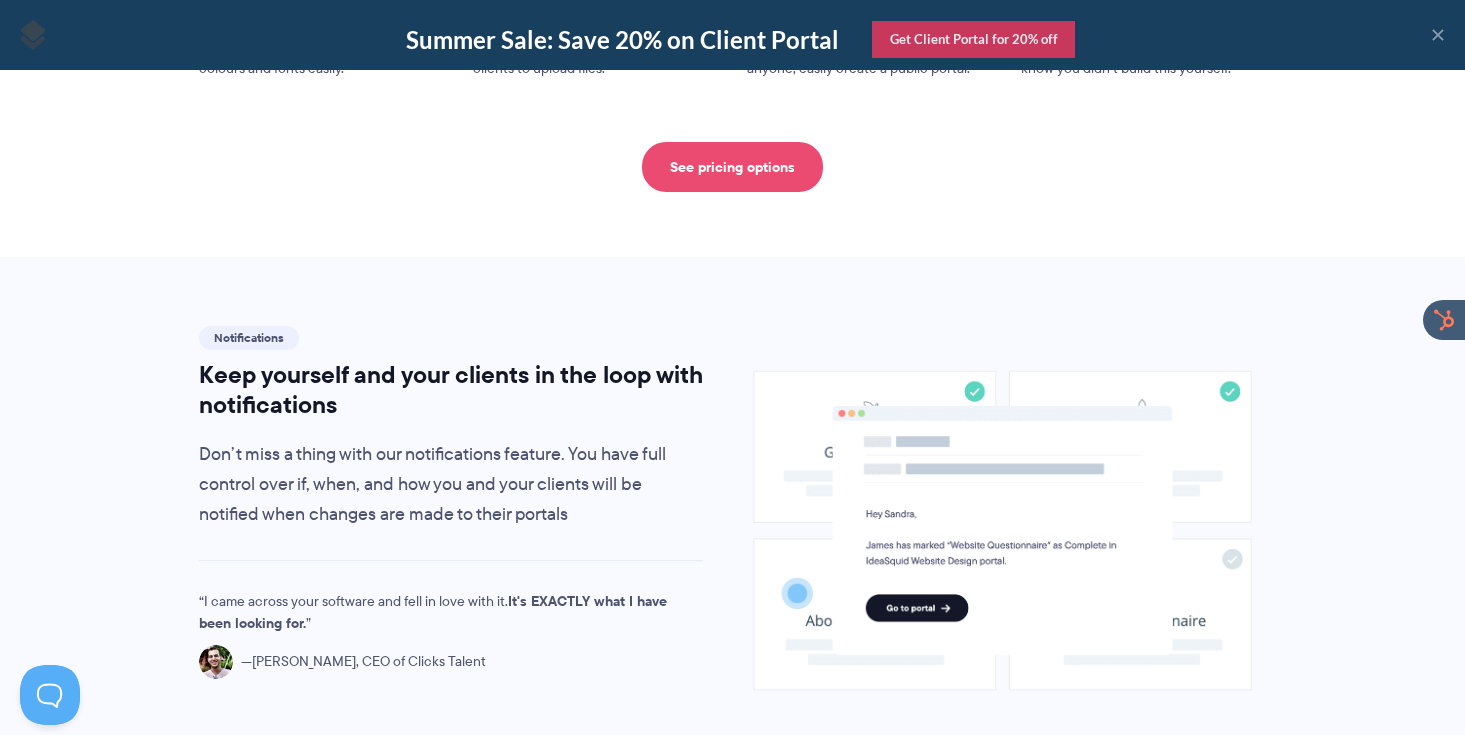 click on "See pricing options" at bounding box center [732, 167] 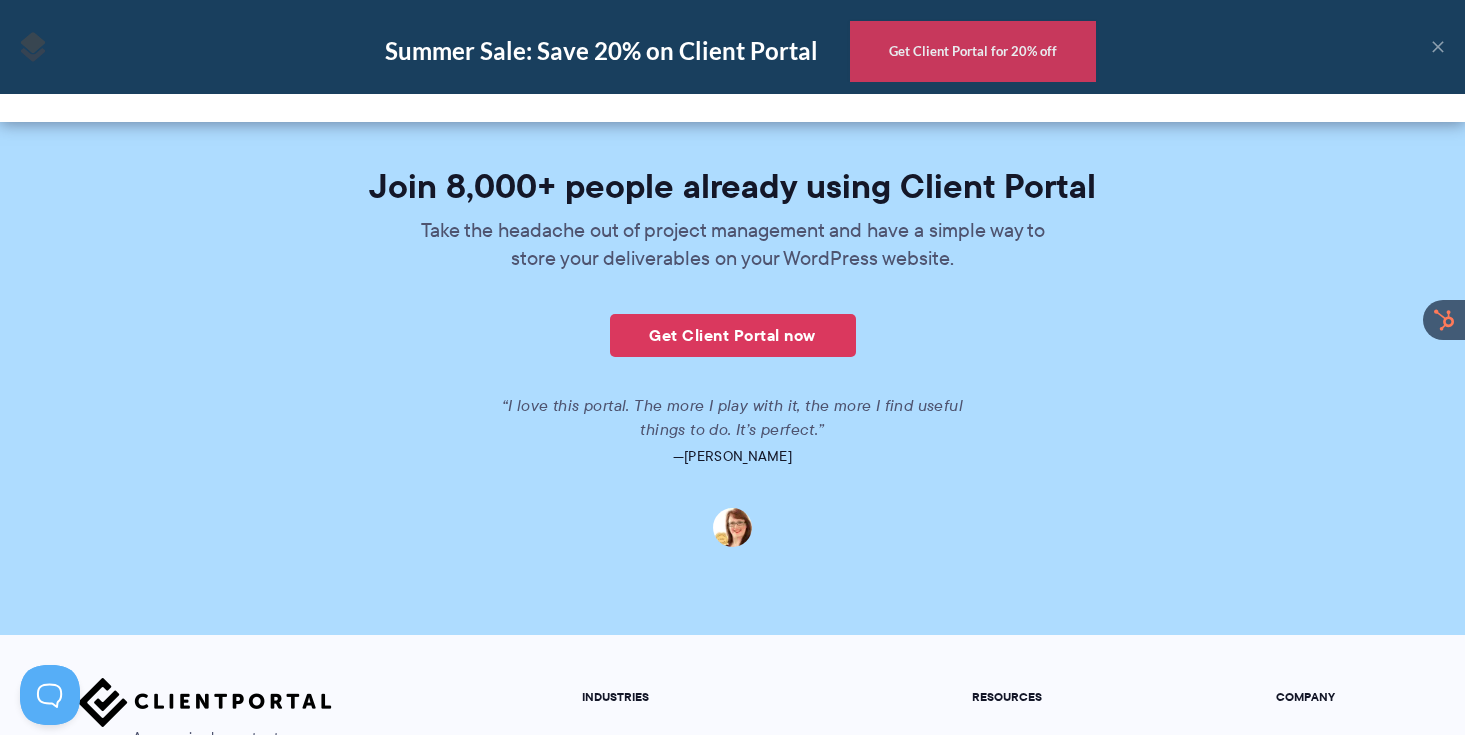 scroll, scrollTop: 4701, scrollLeft: 0, axis: vertical 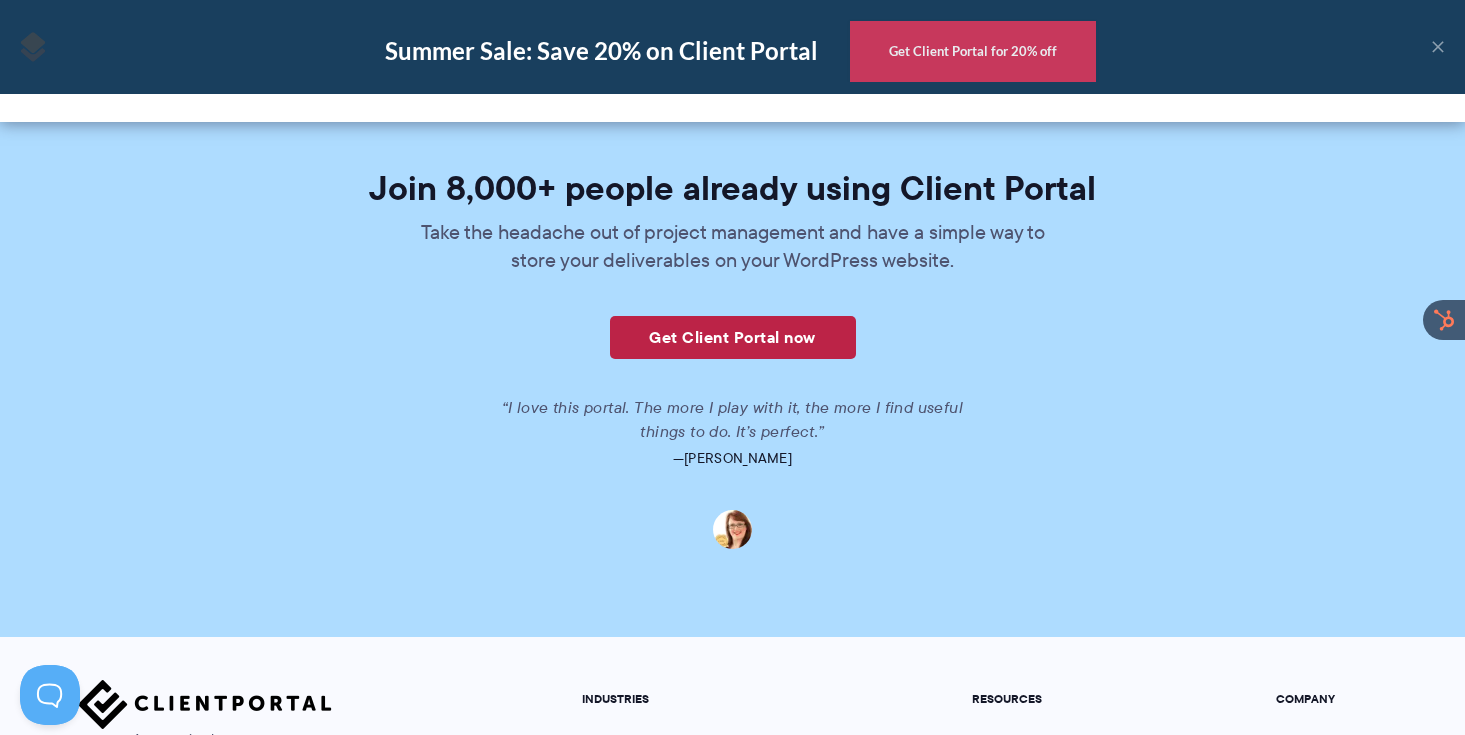 click on "Get Client Portal now" at bounding box center (733, 337) 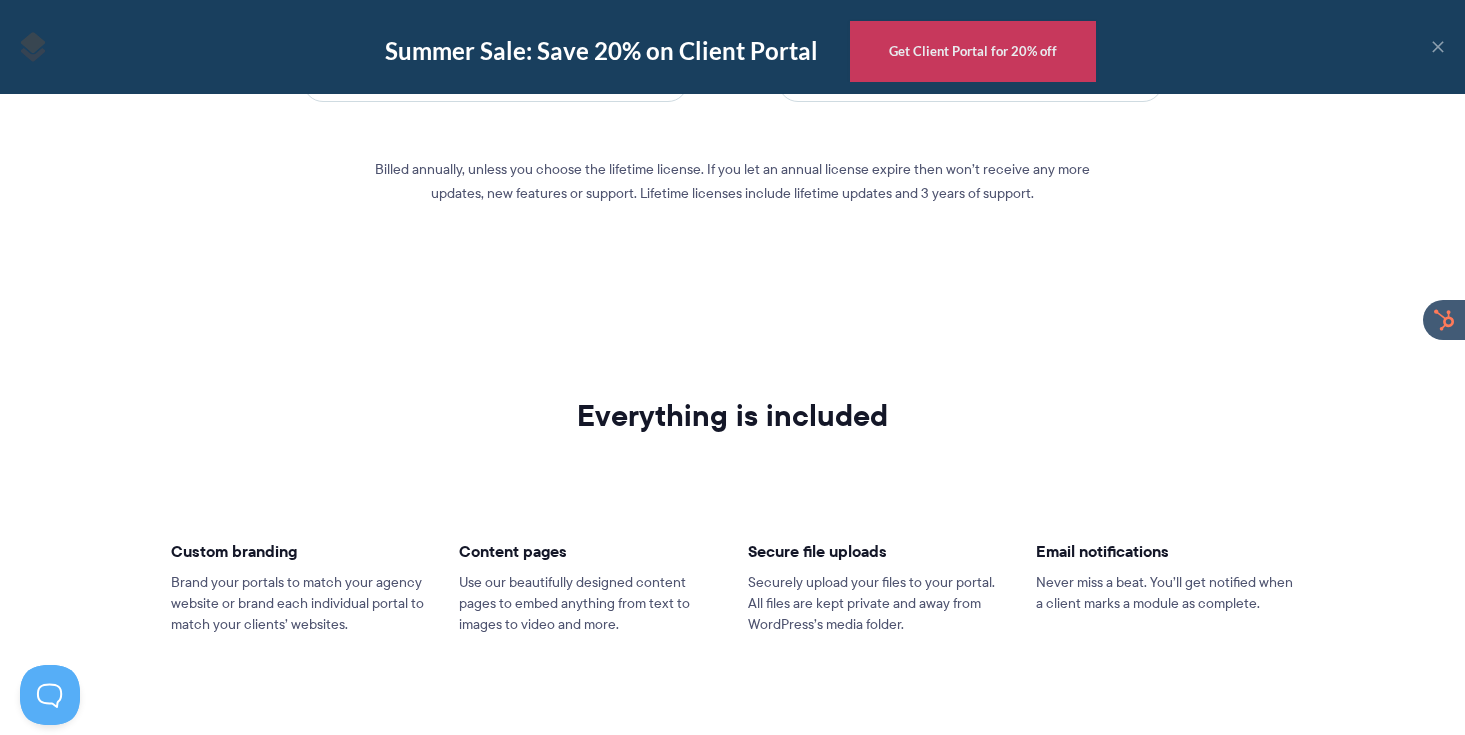 scroll, scrollTop: 1035, scrollLeft: 0, axis: vertical 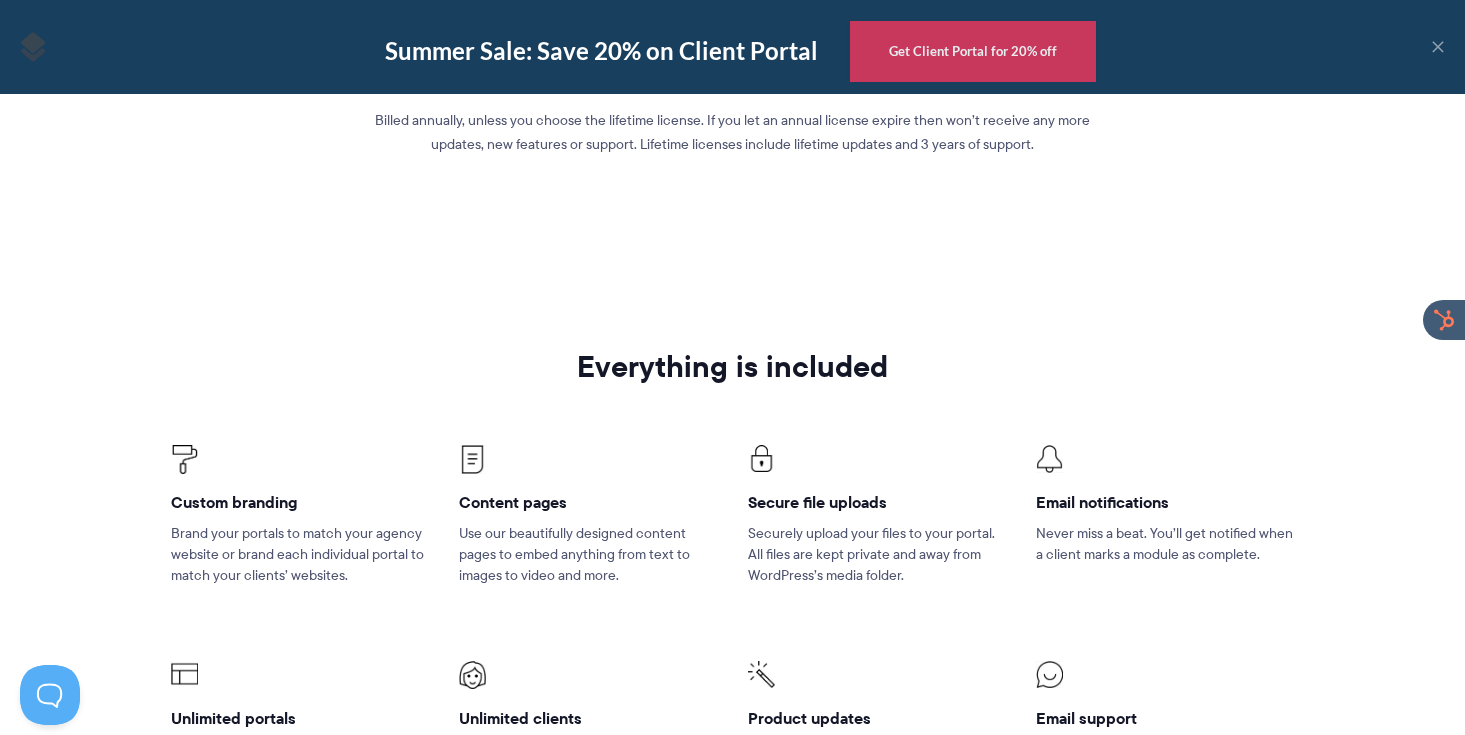 click on "Billed annually, unless you choose the lifetime license. If you let an annual license expire then won’t receive any more updates, new features or support. Lifetime licenses include lifetime updates and 3 years of support." at bounding box center (733, 132) 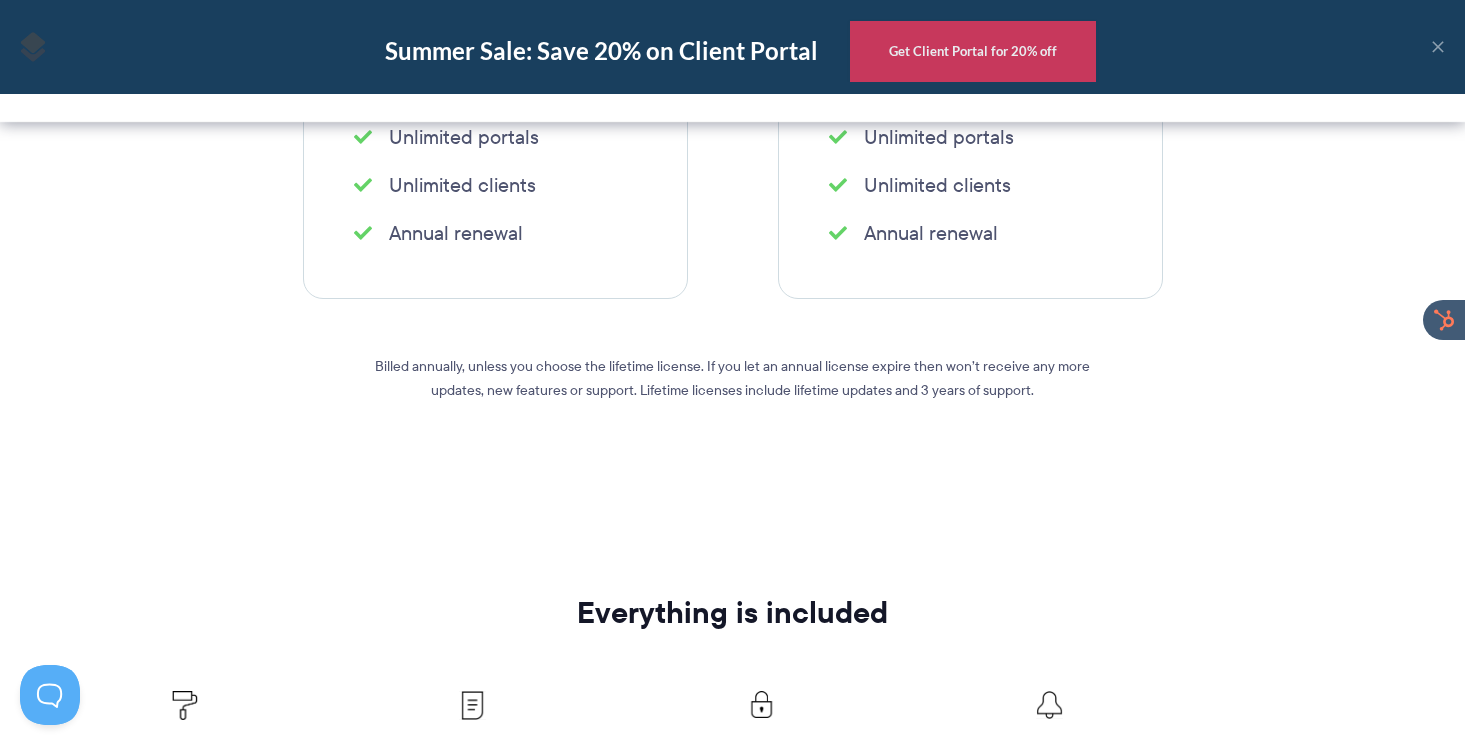 scroll, scrollTop: 0, scrollLeft: 0, axis: both 